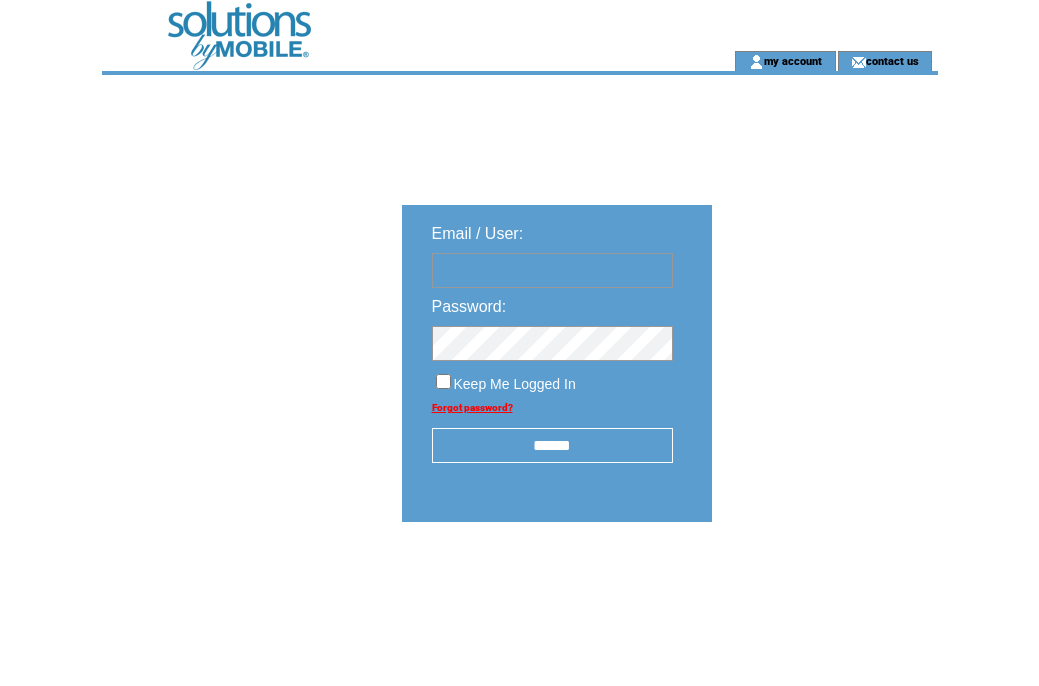 scroll, scrollTop: 0, scrollLeft: 0, axis: both 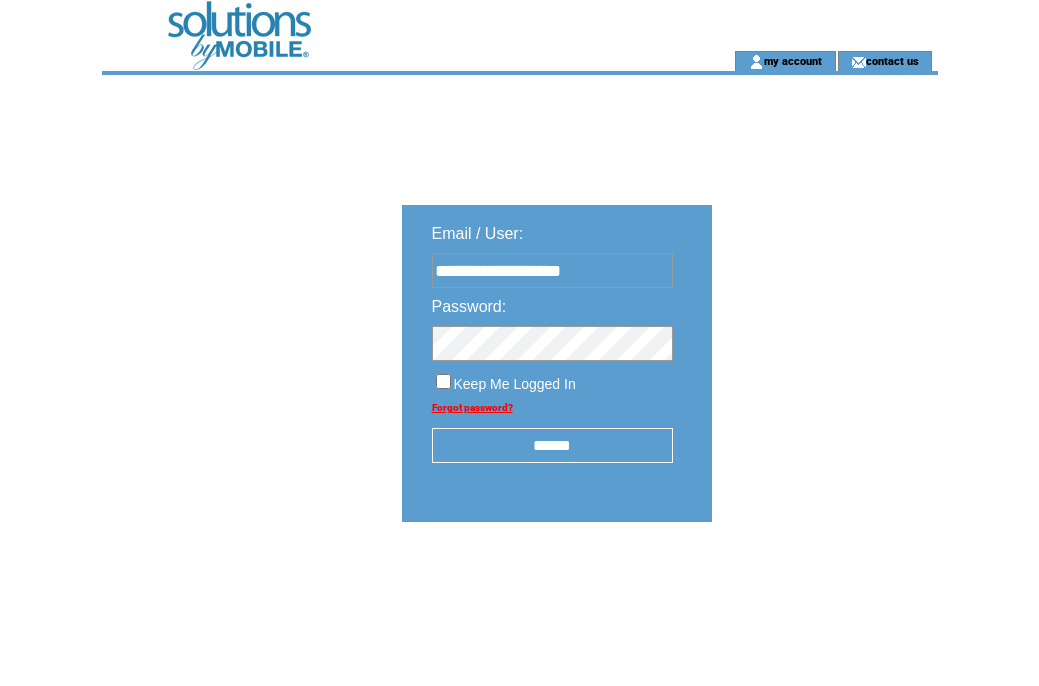 type on "**********" 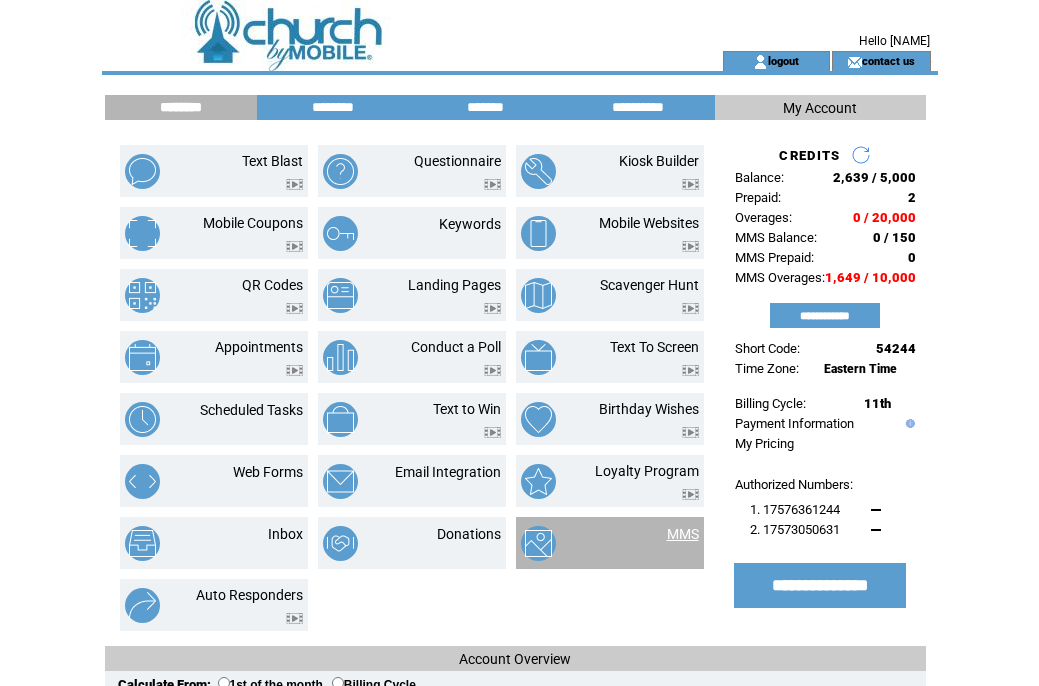 scroll, scrollTop: 0, scrollLeft: 0, axis: both 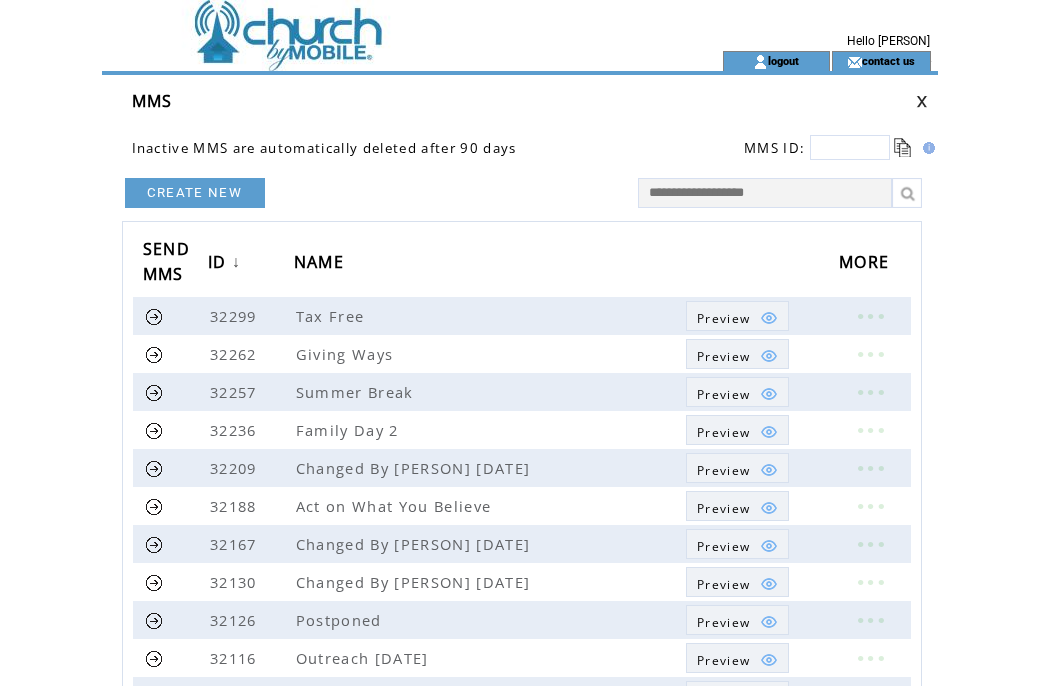 click on "CREATE NEW" at bounding box center [195, 193] 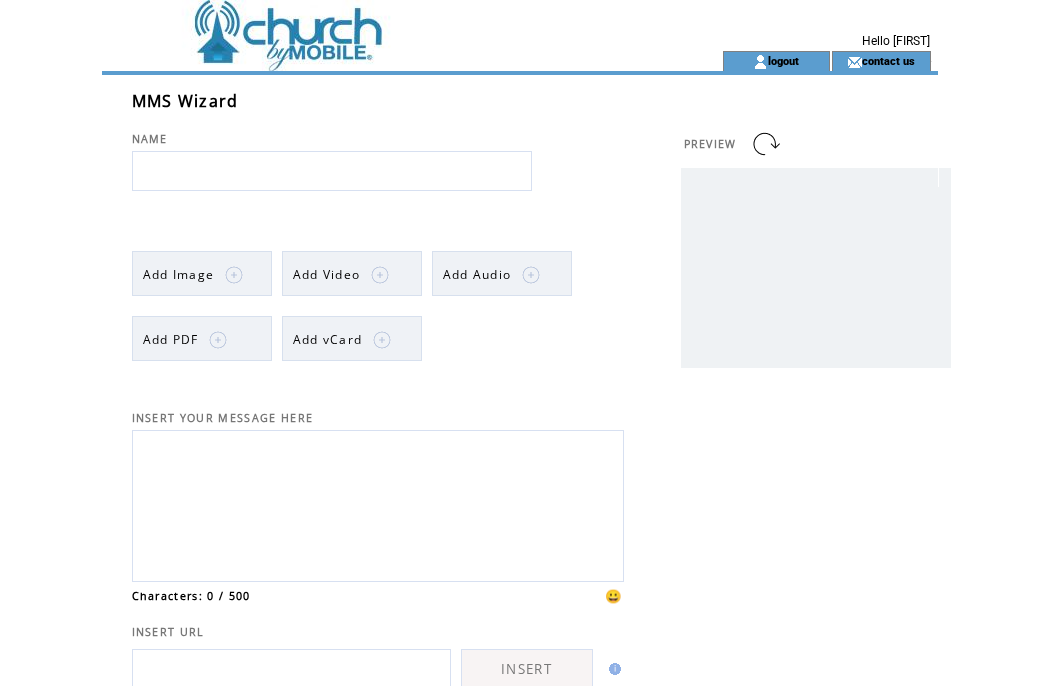 scroll, scrollTop: 0, scrollLeft: 0, axis: both 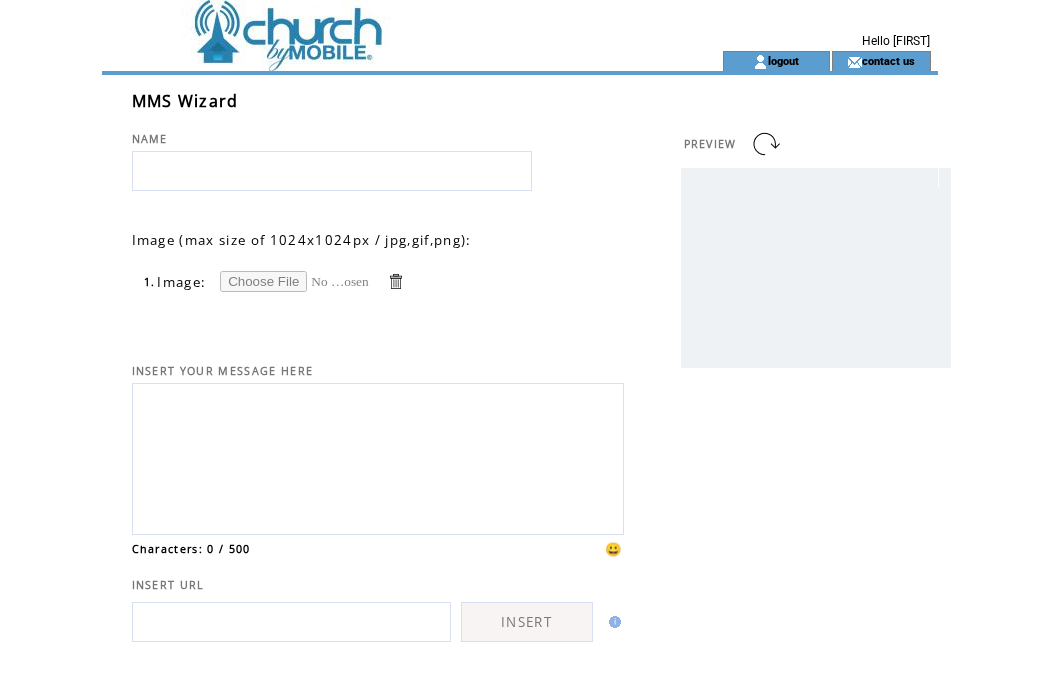 click at bounding box center [295, 281] 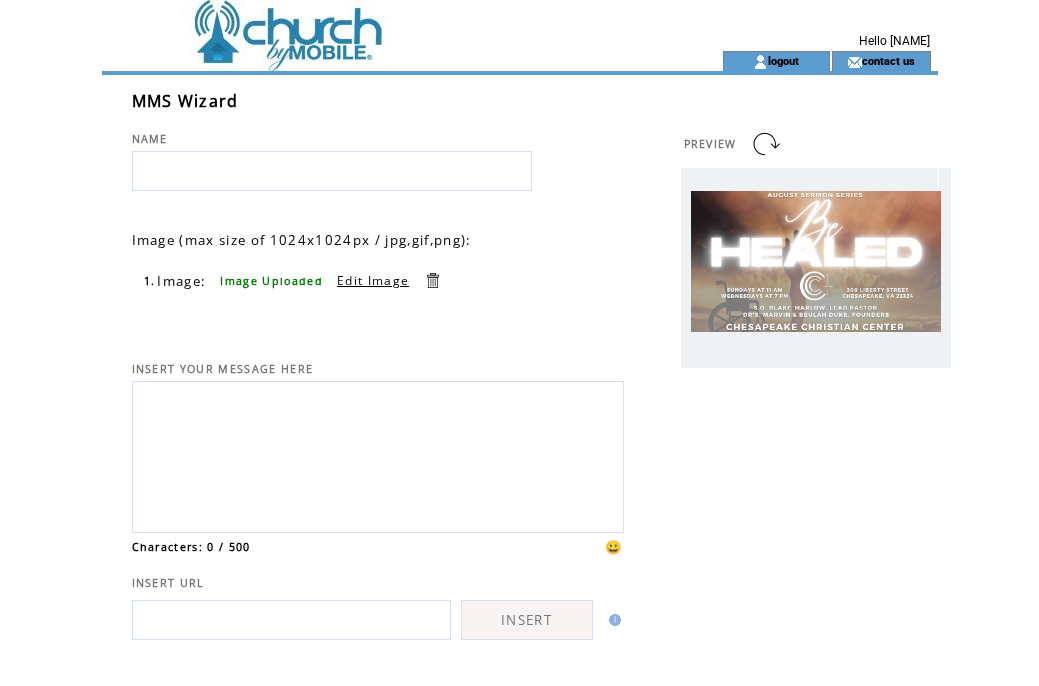 scroll, scrollTop: 0, scrollLeft: 0, axis: both 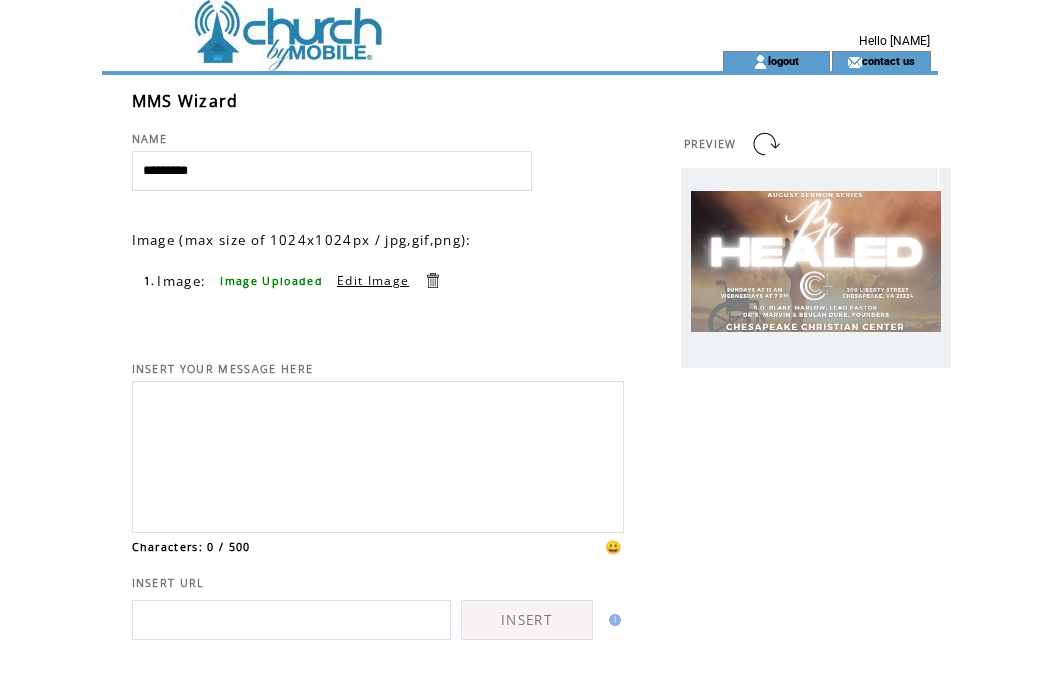 type on "*********" 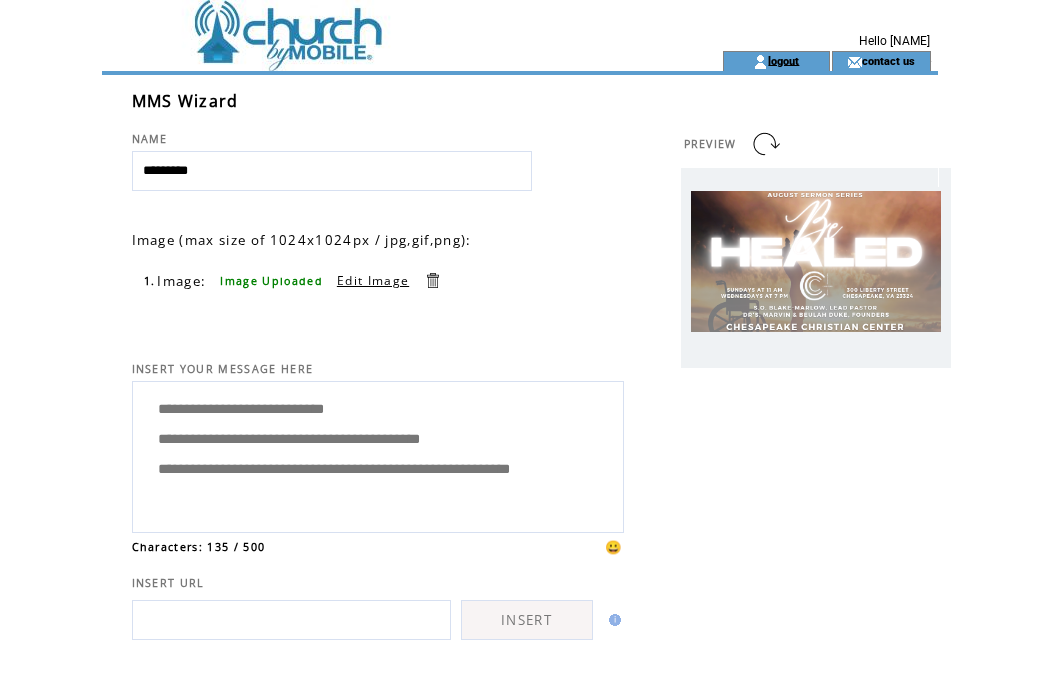 type on "**********" 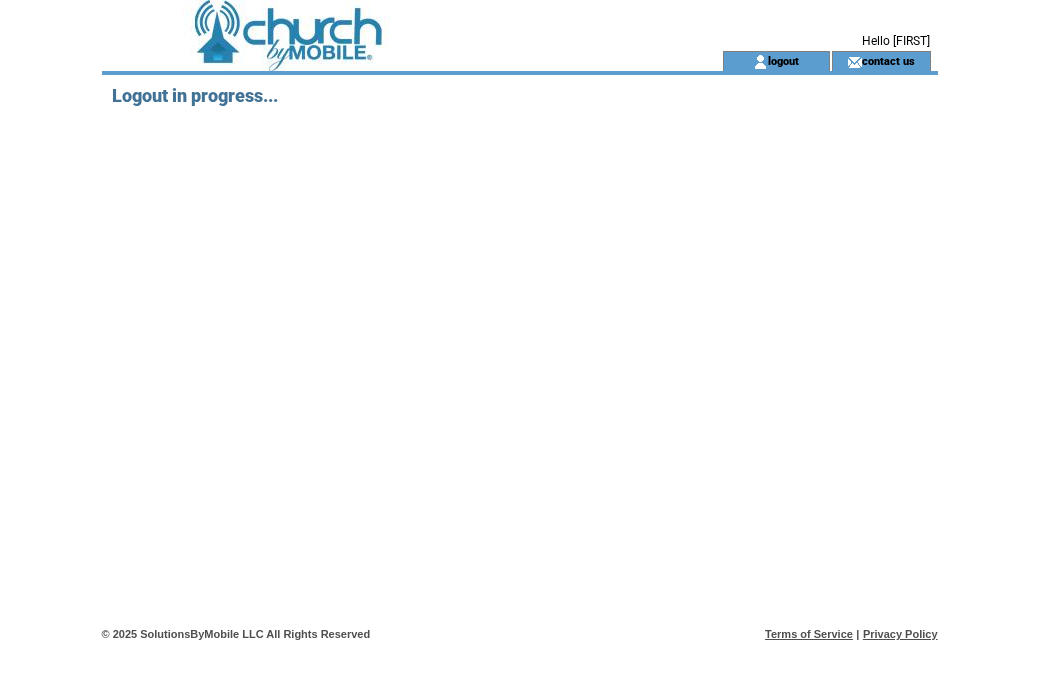 scroll, scrollTop: 0, scrollLeft: 0, axis: both 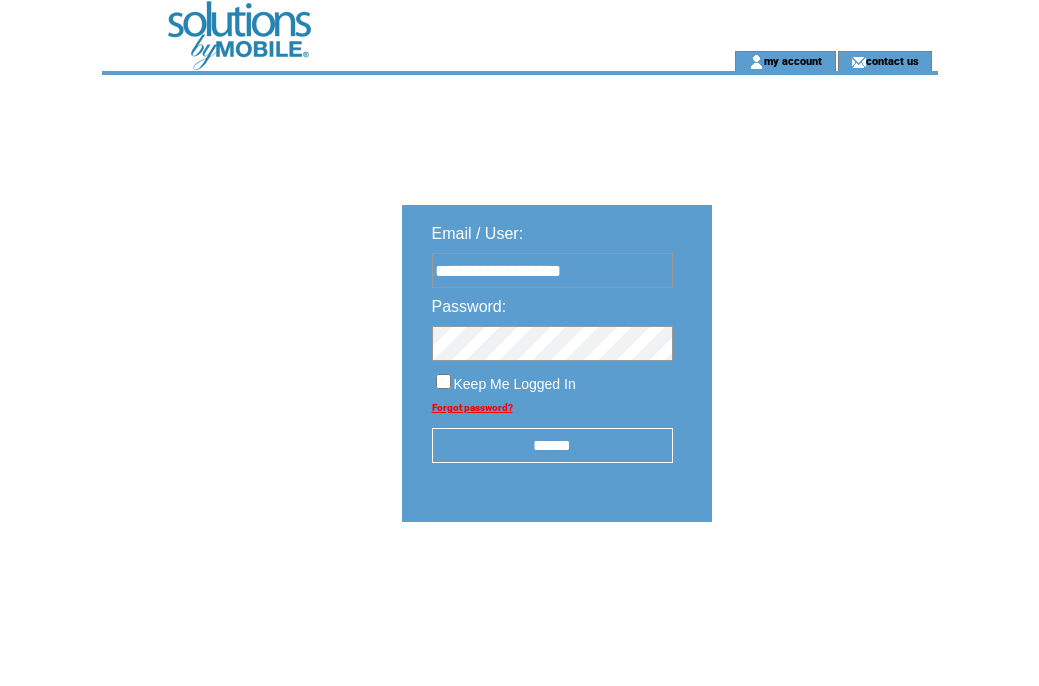 type on "**********" 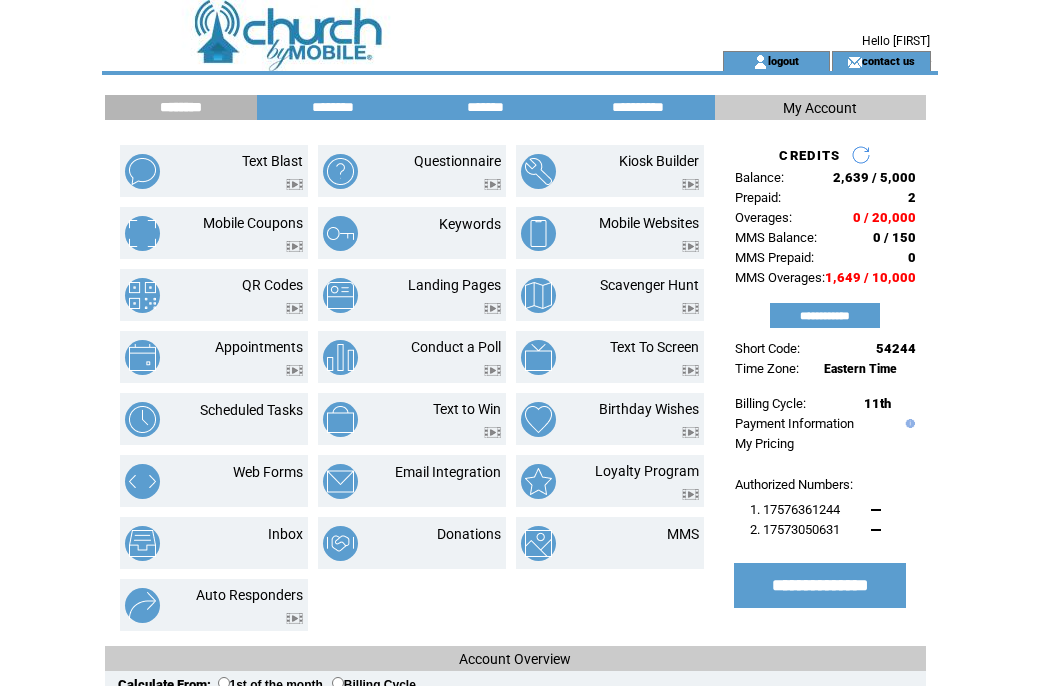 scroll, scrollTop: 0, scrollLeft: 0, axis: both 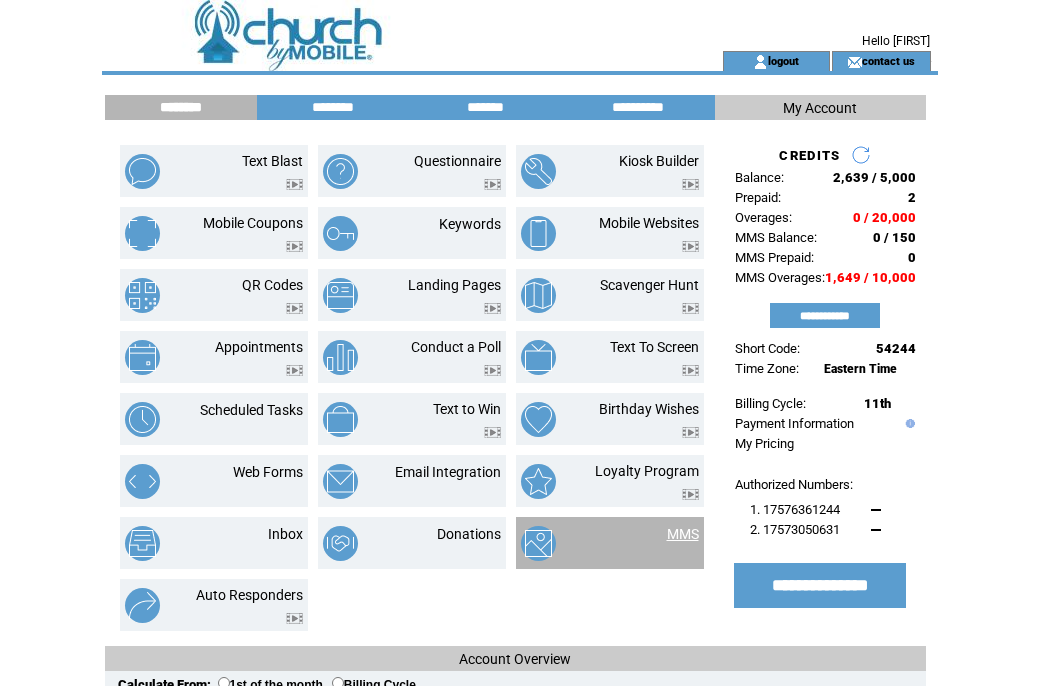 click on "MMS" at bounding box center (683, 534) 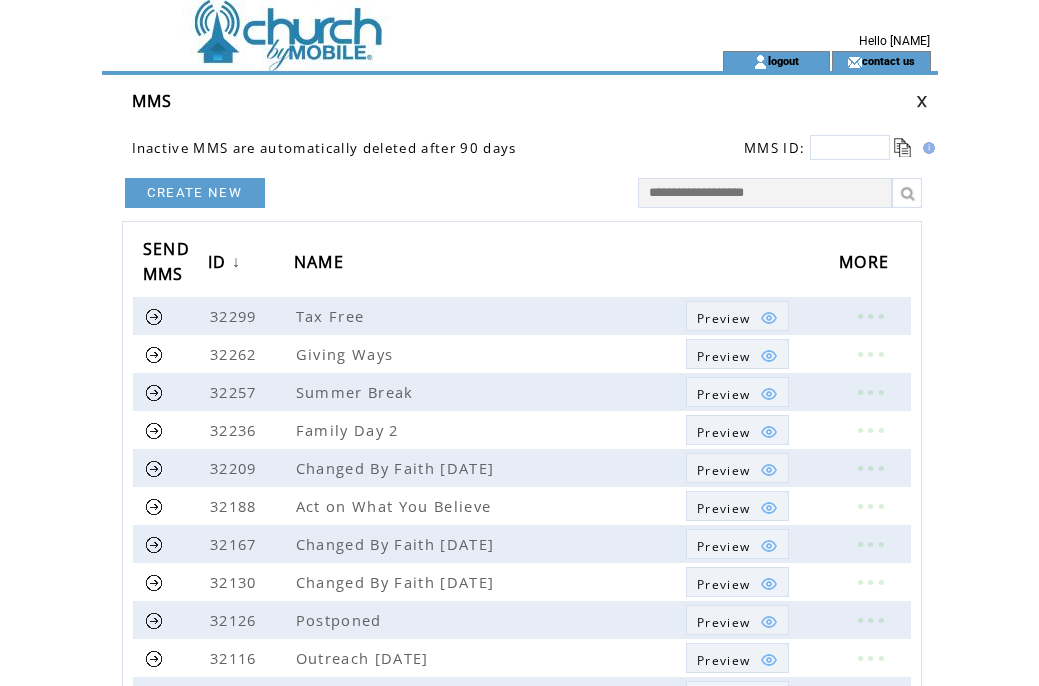 scroll, scrollTop: 0, scrollLeft: 0, axis: both 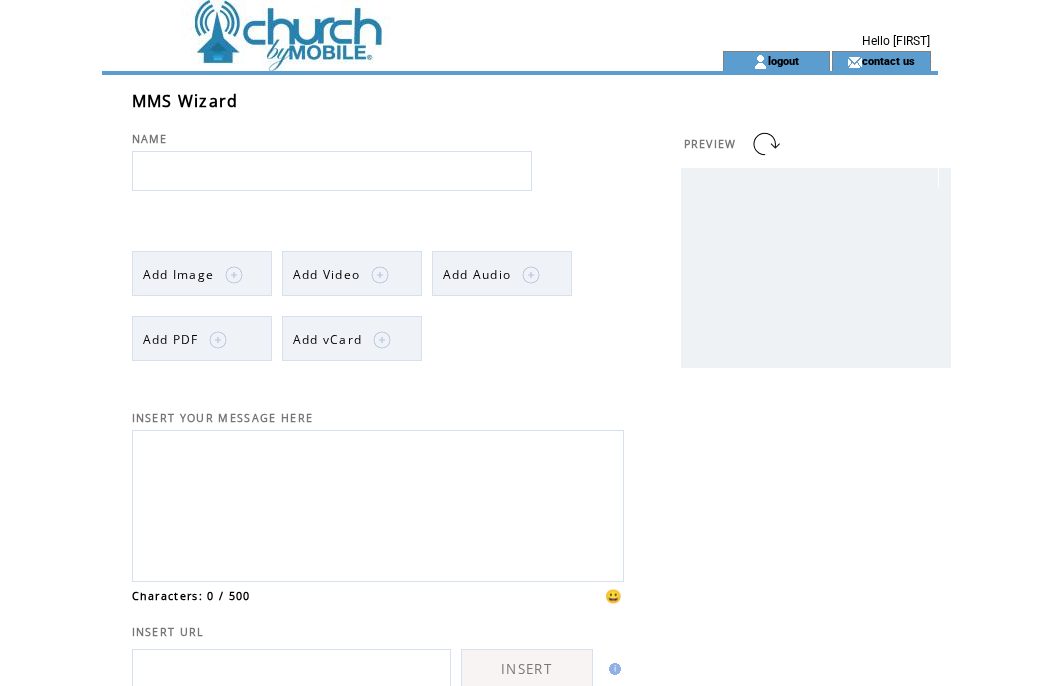 click on "Add Image" at bounding box center [179, 274] 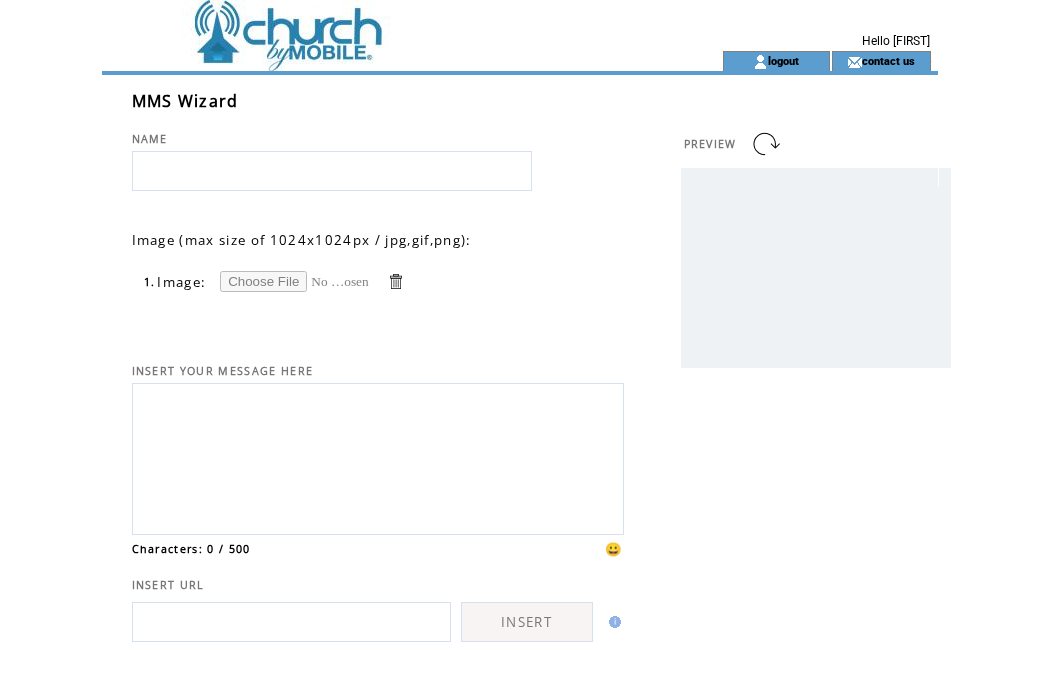 scroll, scrollTop: 0, scrollLeft: 0, axis: both 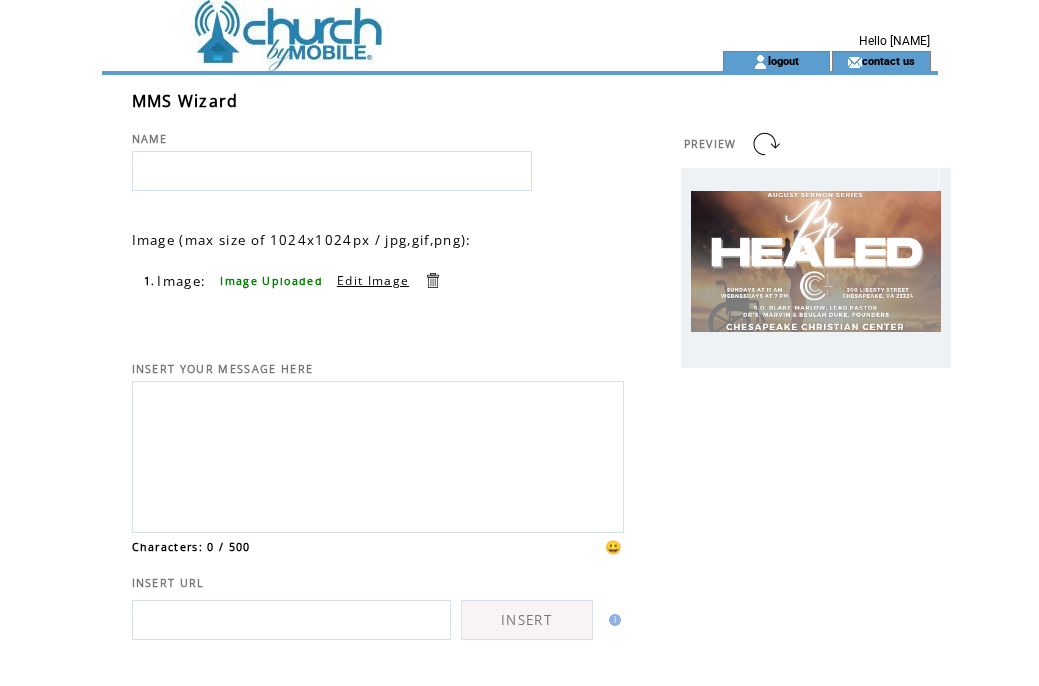 click at bounding box center [332, 171] 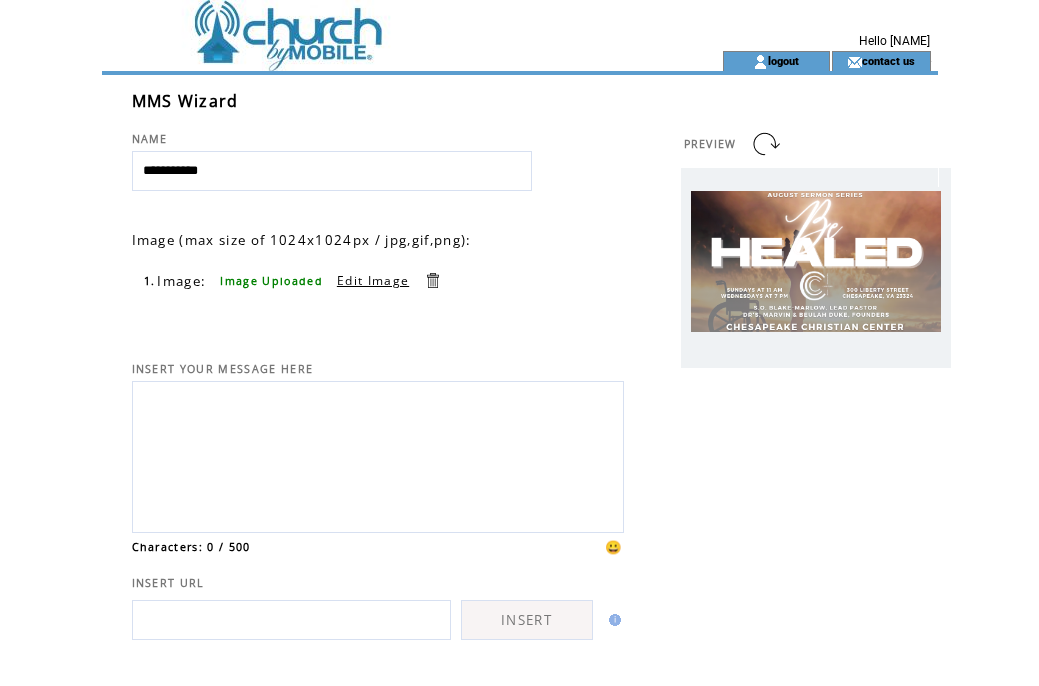 type on "**********" 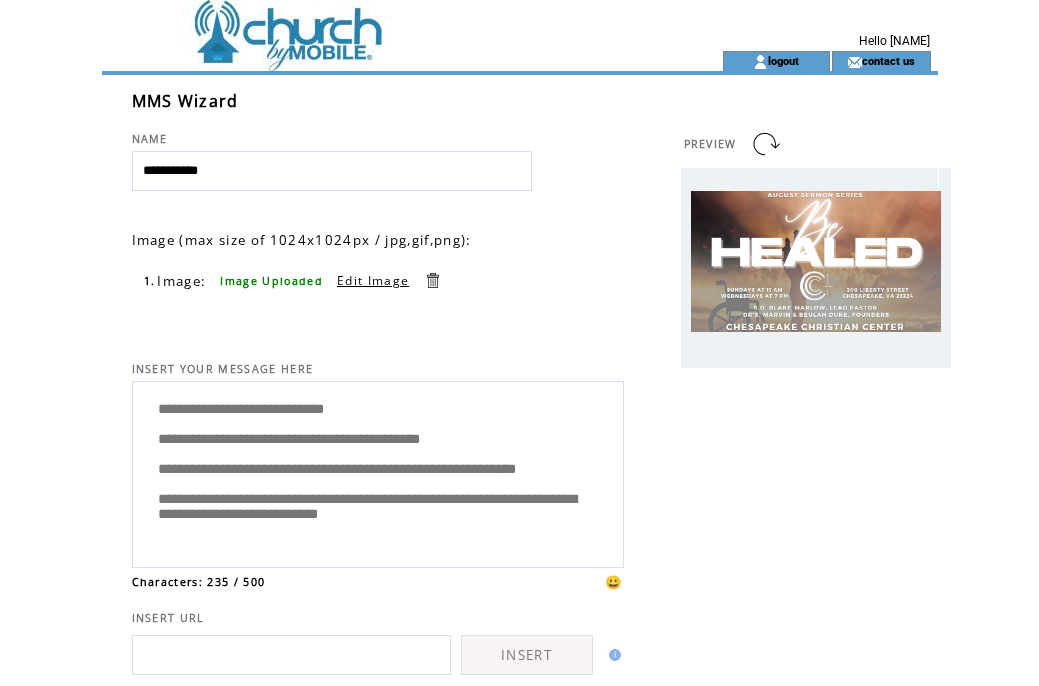 scroll, scrollTop: 40, scrollLeft: 0, axis: vertical 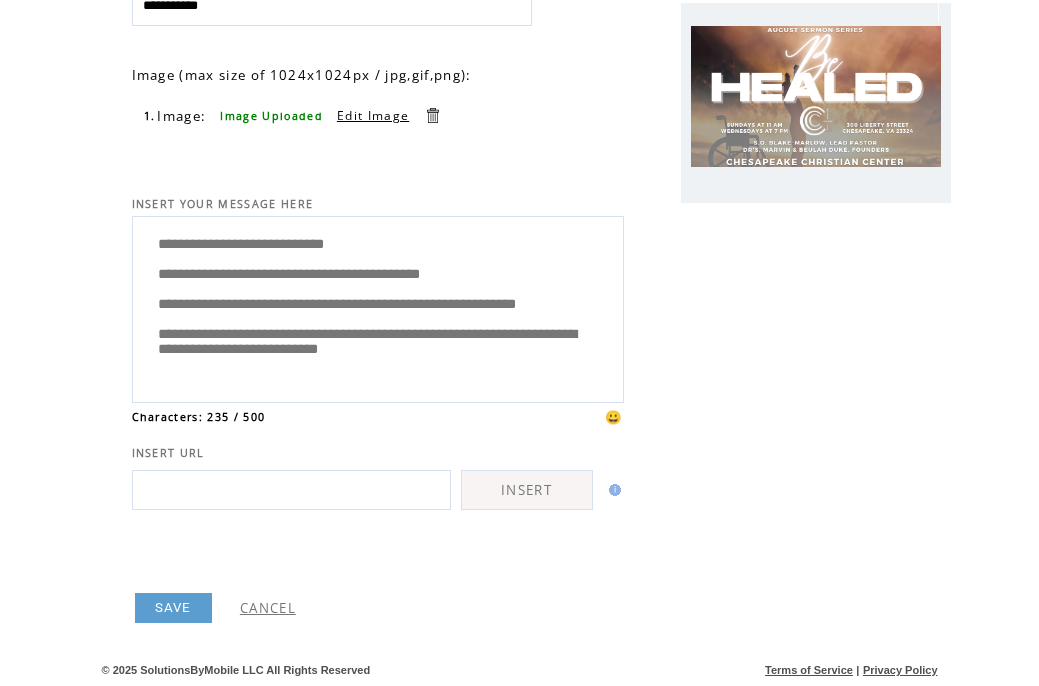 type on "**********" 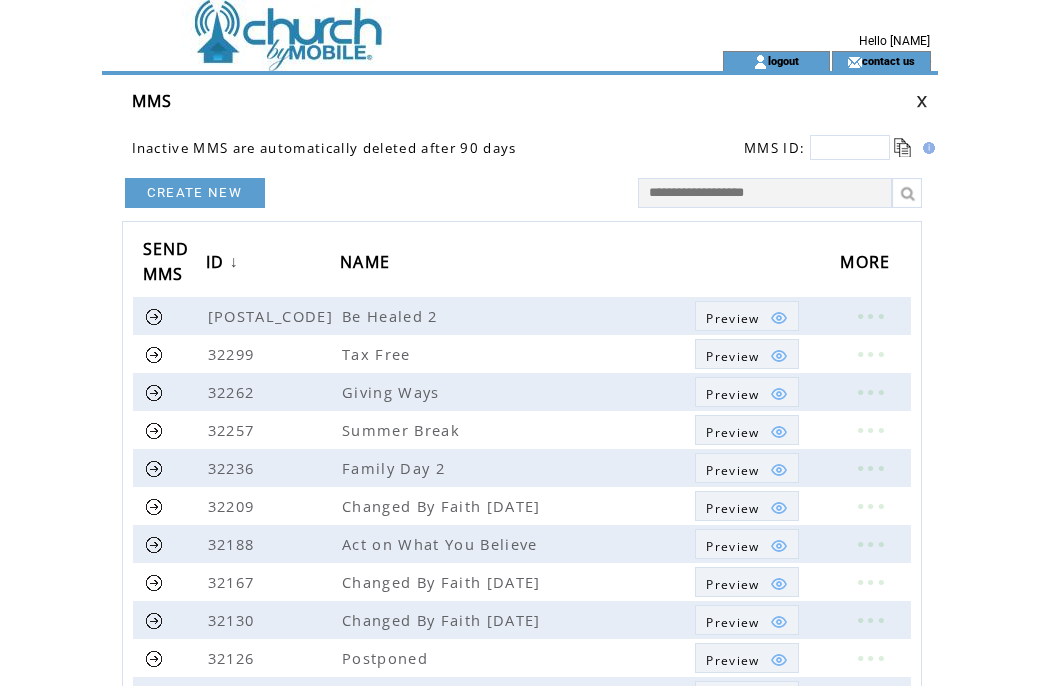 scroll, scrollTop: 0, scrollLeft: 0, axis: both 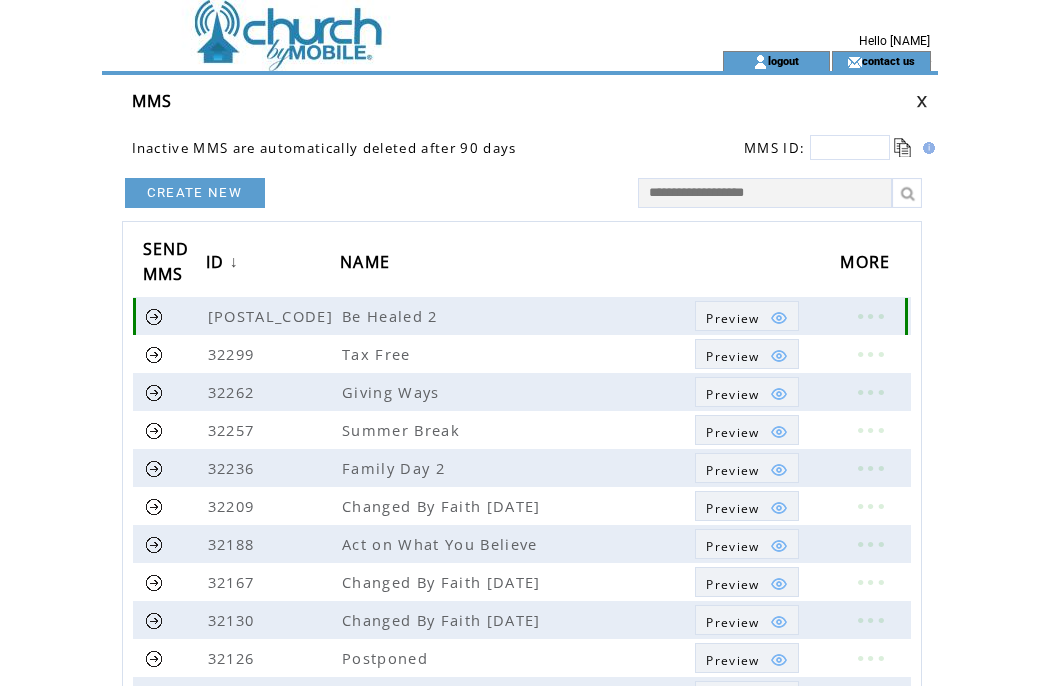 click at bounding box center (154, 316) 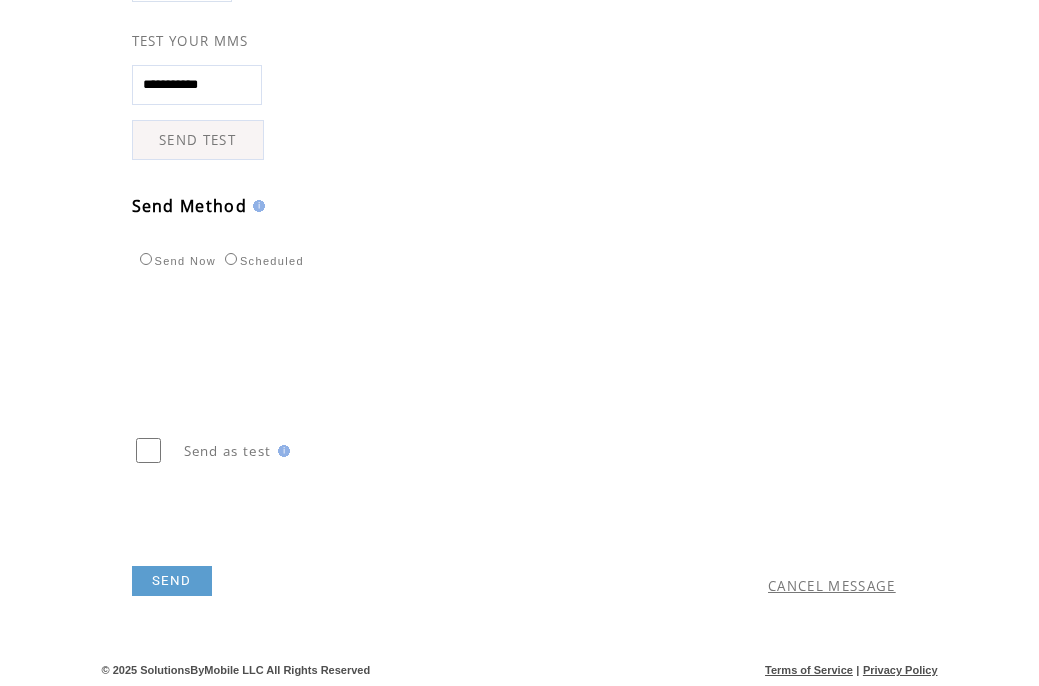 scroll, scrollTop: 536, scrollLeft: 0, axis: vertical 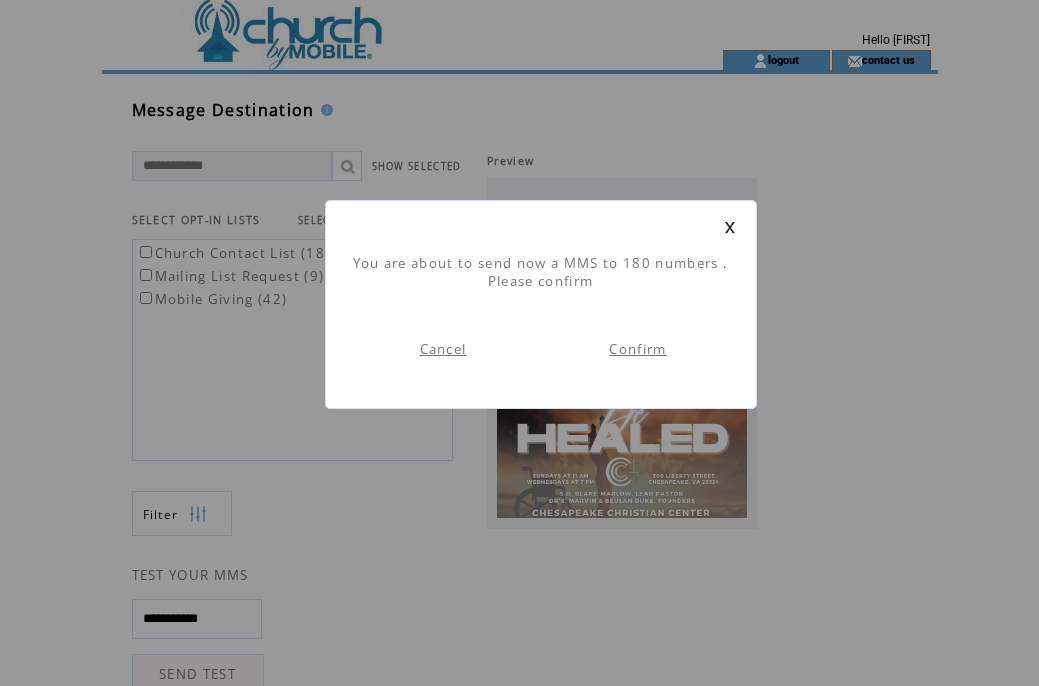 click on "Confirm" at bounding box center [637, 349] 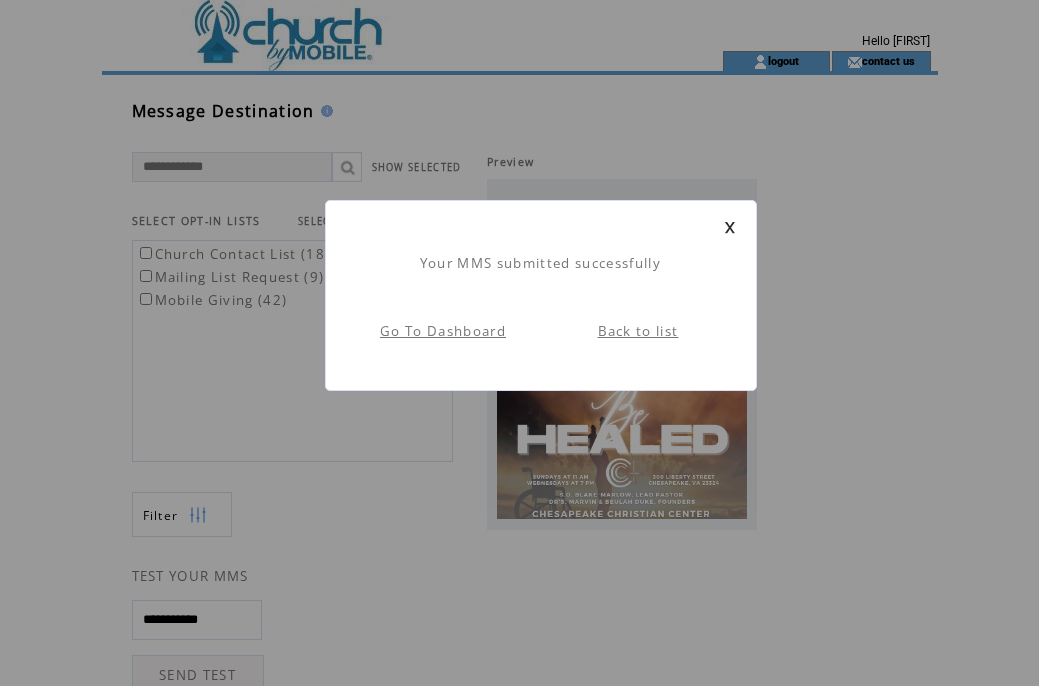 scroll, scrollTop: 1, scrollLeft: 0, axis: vertical 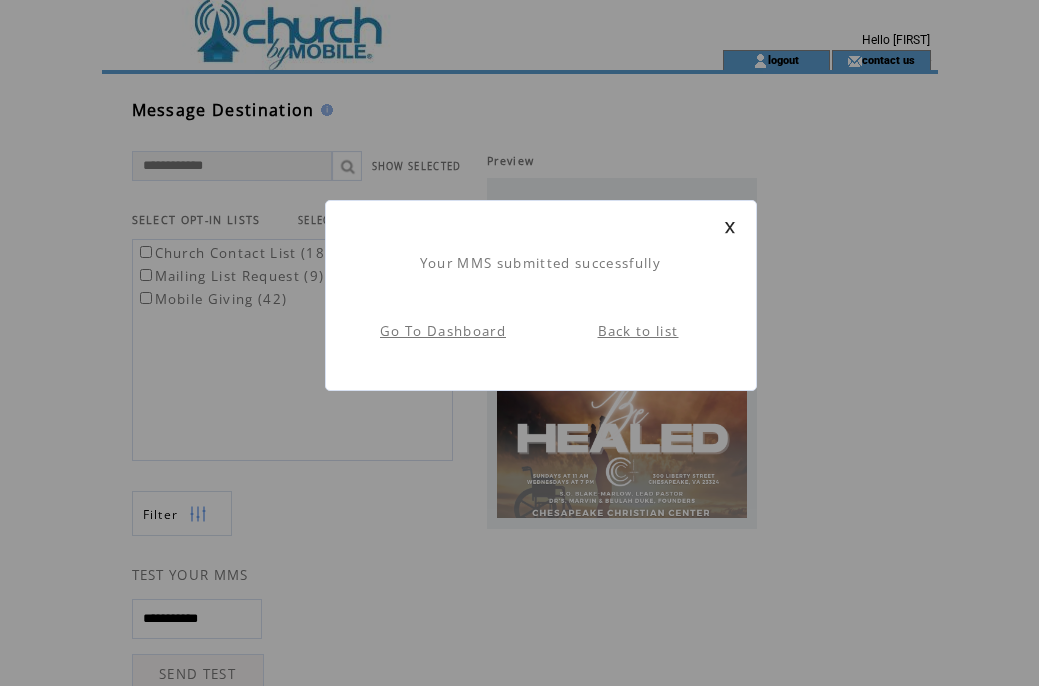 click at bounding box center (730, 227) 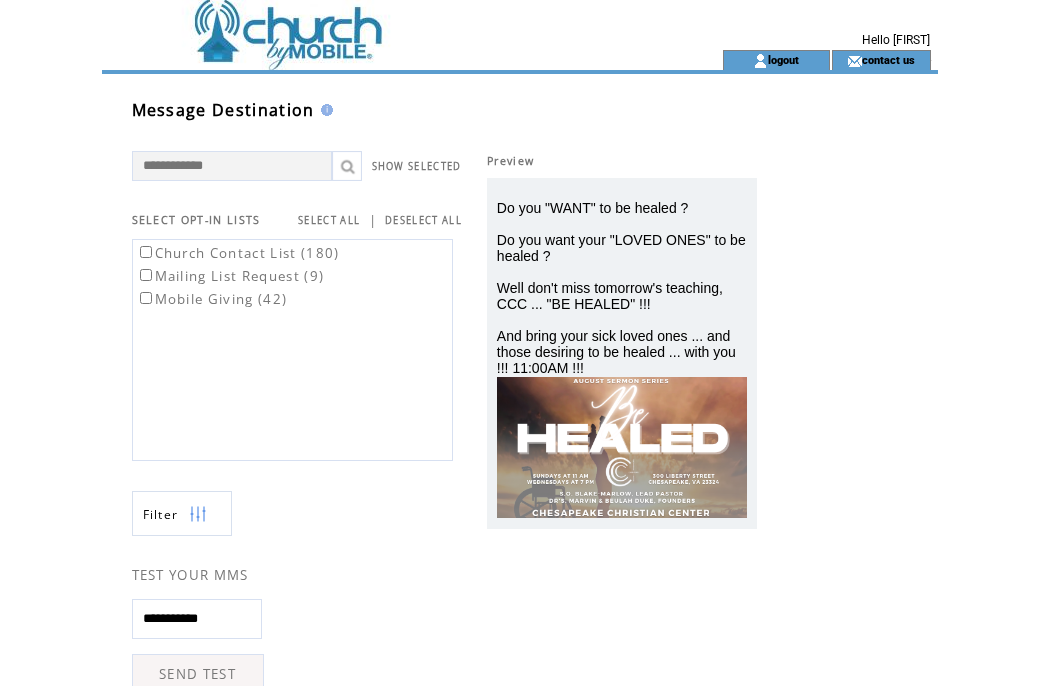 scroll, scrollTop: 0, scrollLeft: 0, axis: both 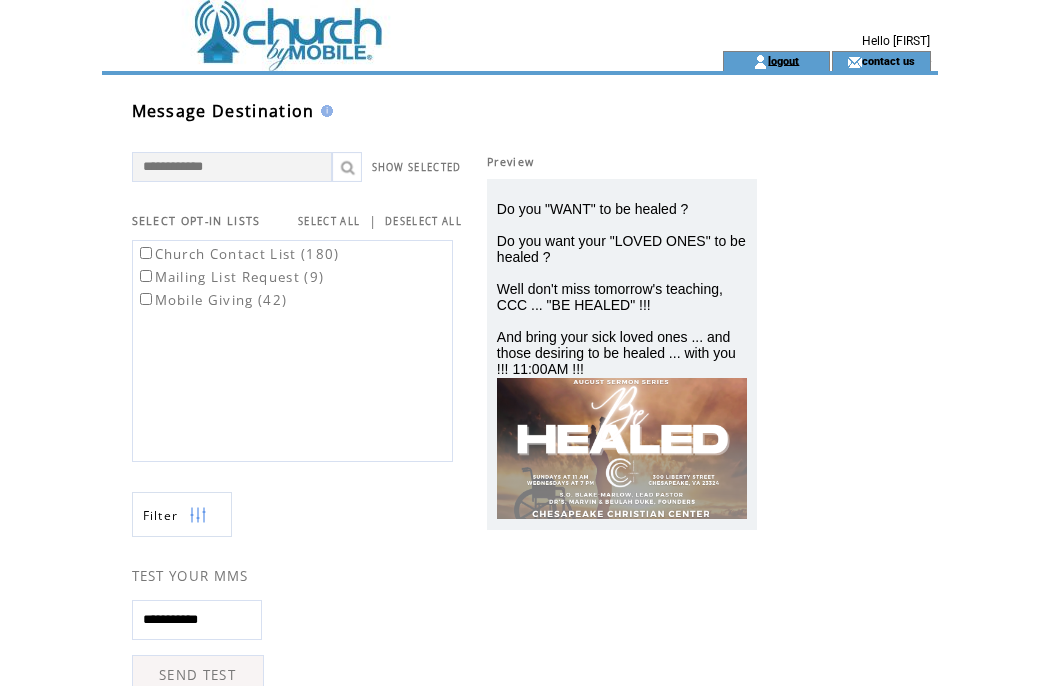 click on "logout" at bounding box center (783, 60) 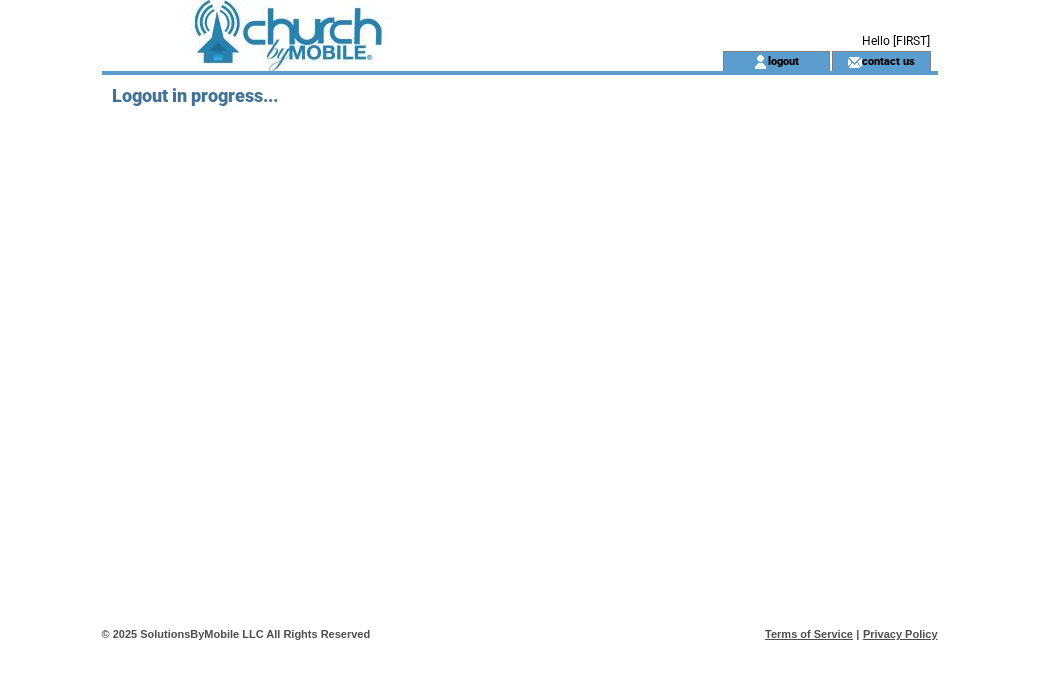 scroll, scrollTop: 0, scrollLeft: 0, axis: both 